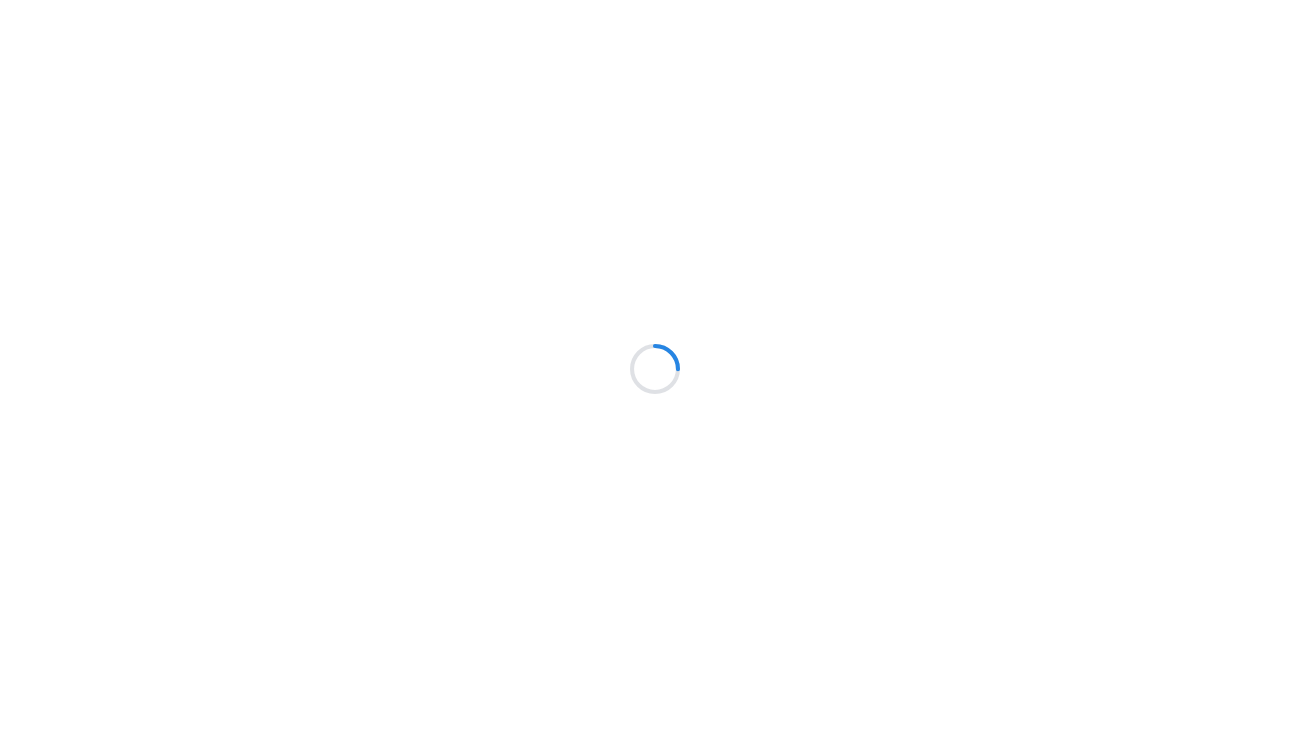 scroll, scrollTop: 0, scrollLeft: 0, axis: both 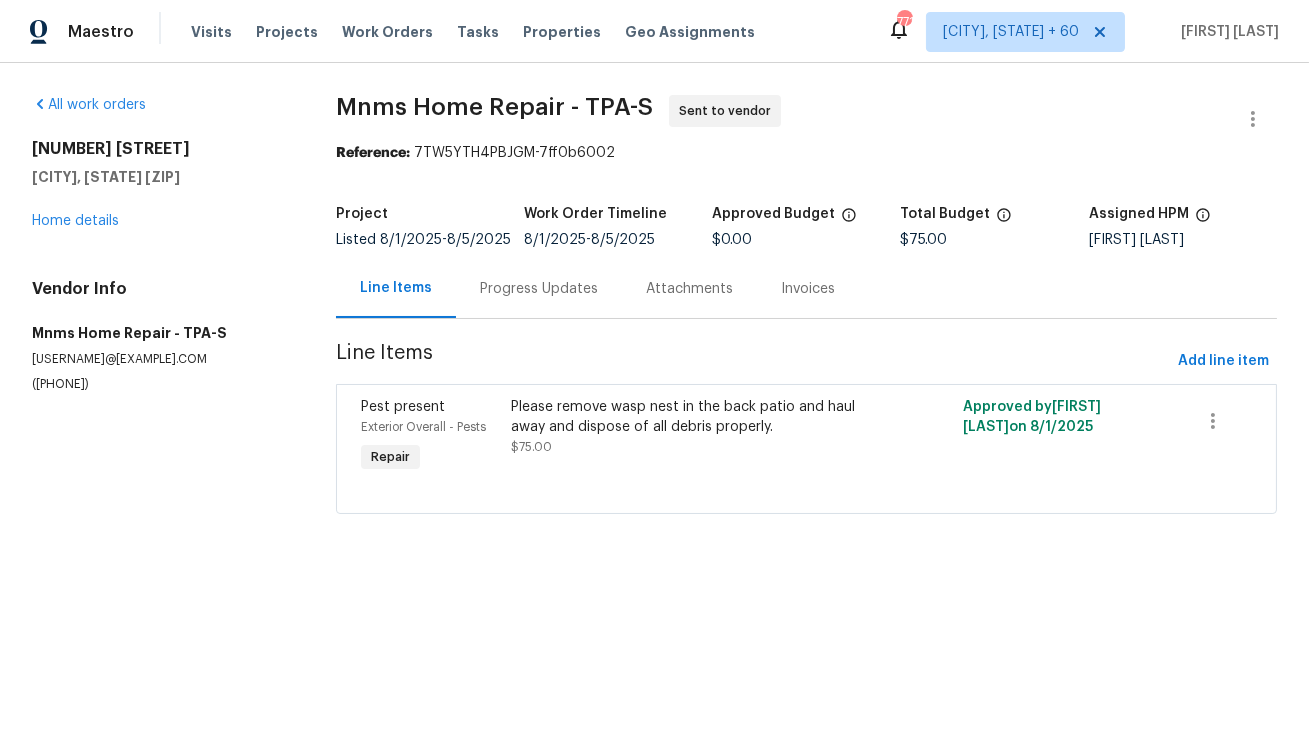 click on "Line Items Progress Updates Attachments Invoices" at bounding box center [806, 289] 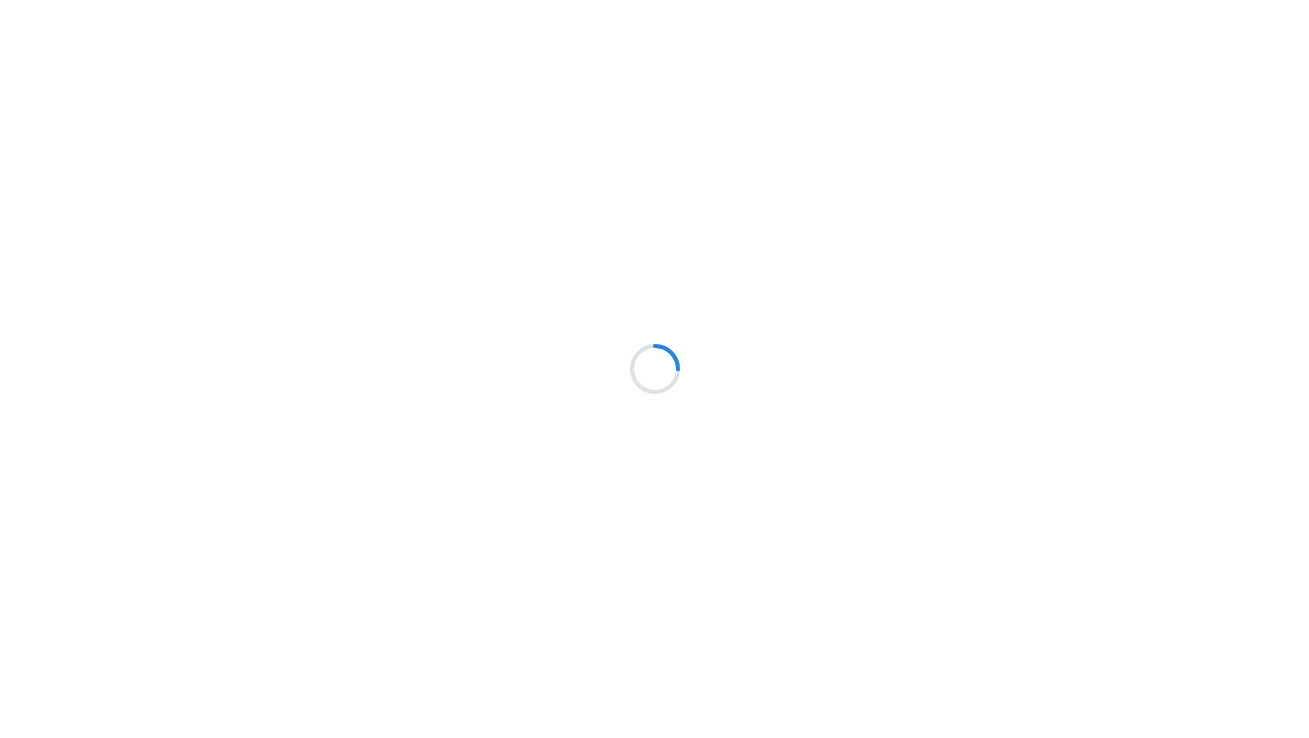 scroll, scrollTop: 0, scrollLeft: 0, axis: both 